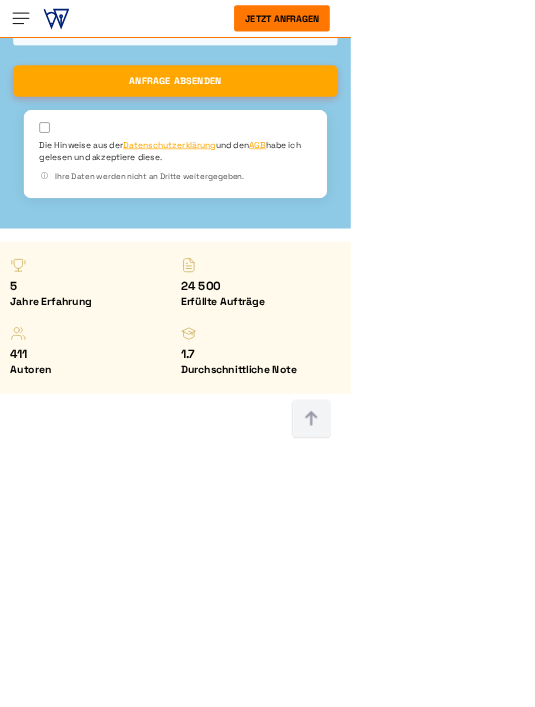 scroll, scrollTop: 967, scrollLeft: 0, axis: vertical 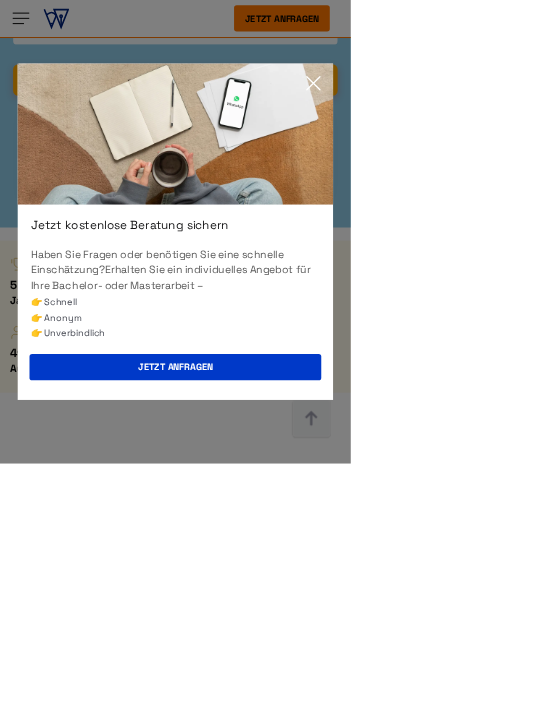 click 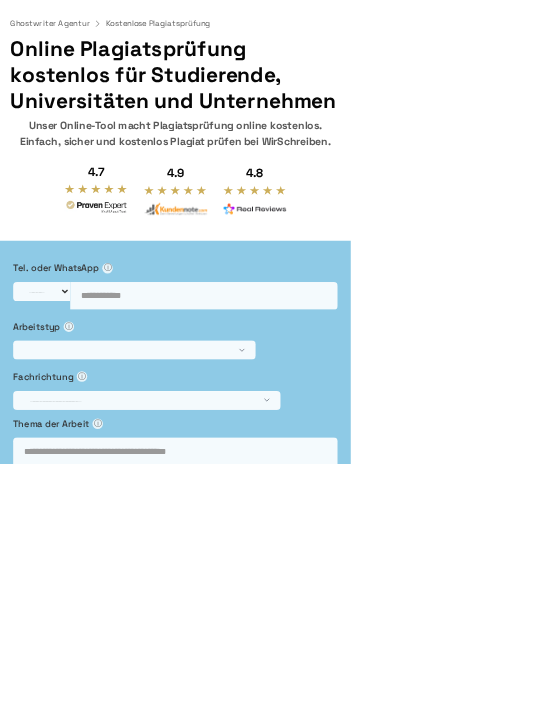 scroll, scrollTop: 0, scrollLeft: 0, axis: both 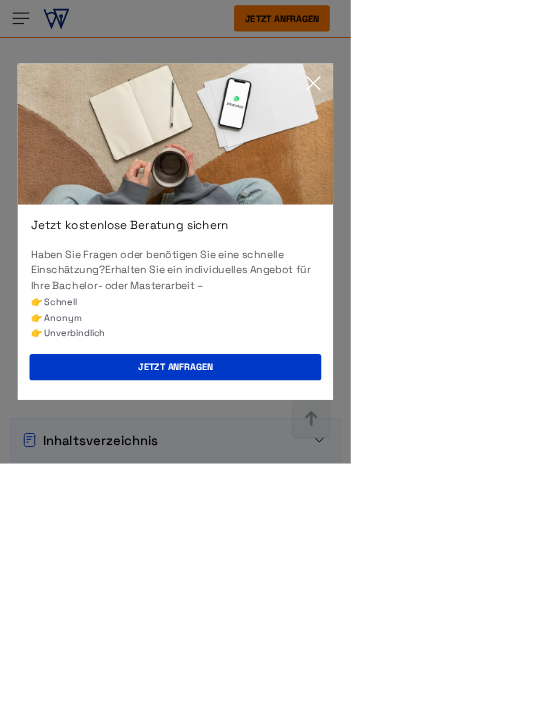 click 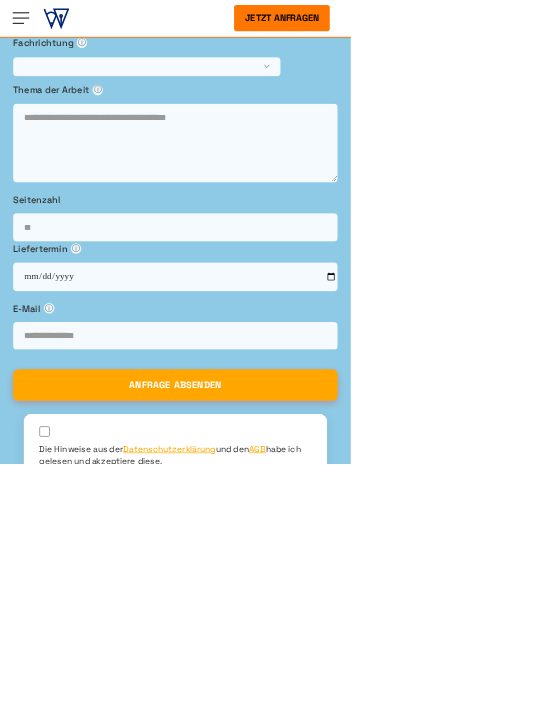scroll, scrollTop: 0, scrollLeft: 0, axis: both 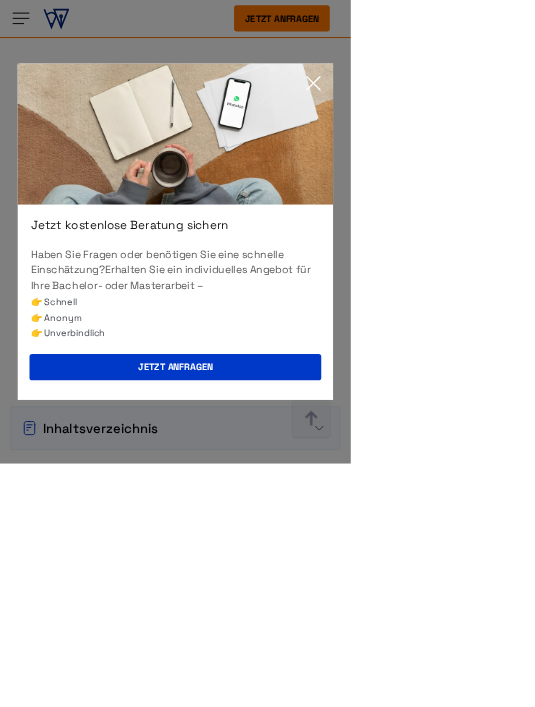 click 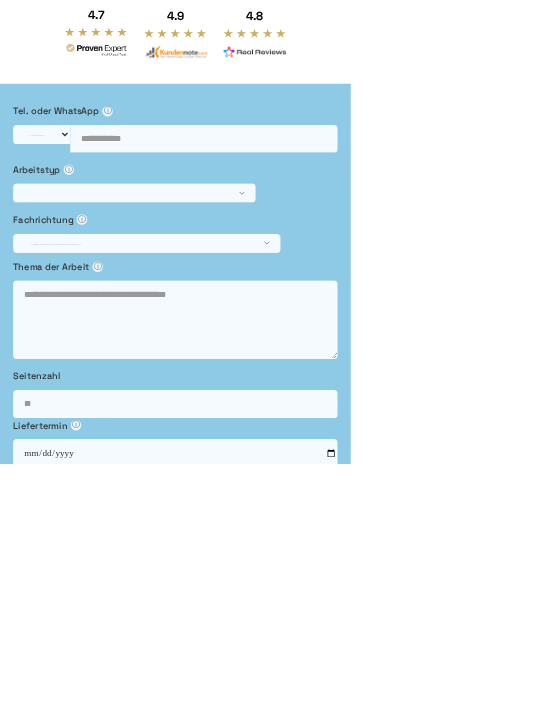 scroll, scrollTop: 0, scrollLeft: 0, axis: both 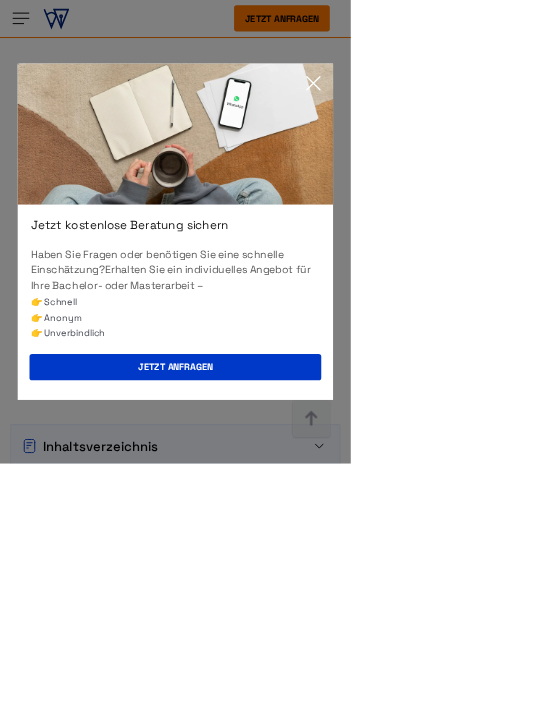 click 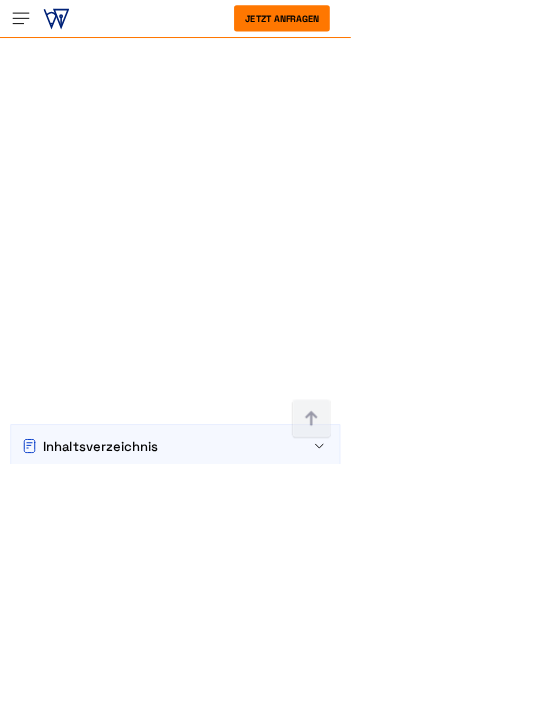 click on "Über uns
So funktioniert es
Erfahrungen
Blog
FAQ
9:00 - 18:00 Mo.-So.
+41415126005
Über uns" at bounding box center (267, 5009) 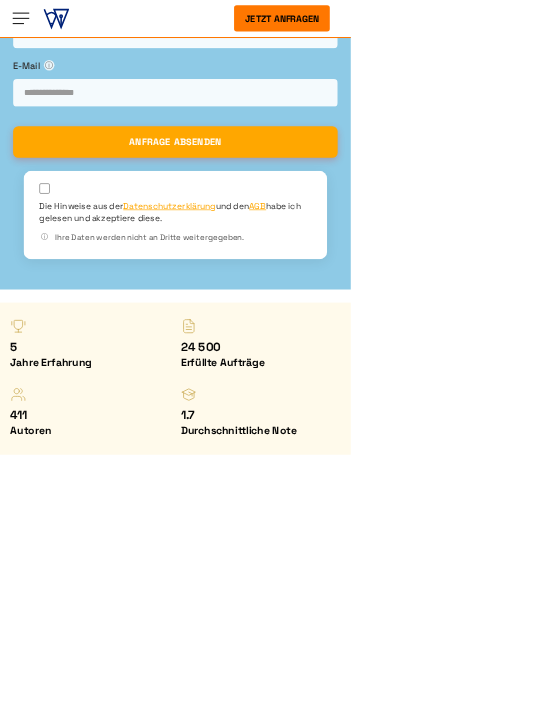 scroll, scrollTop: 0, scrollLeft: 0, axis: both 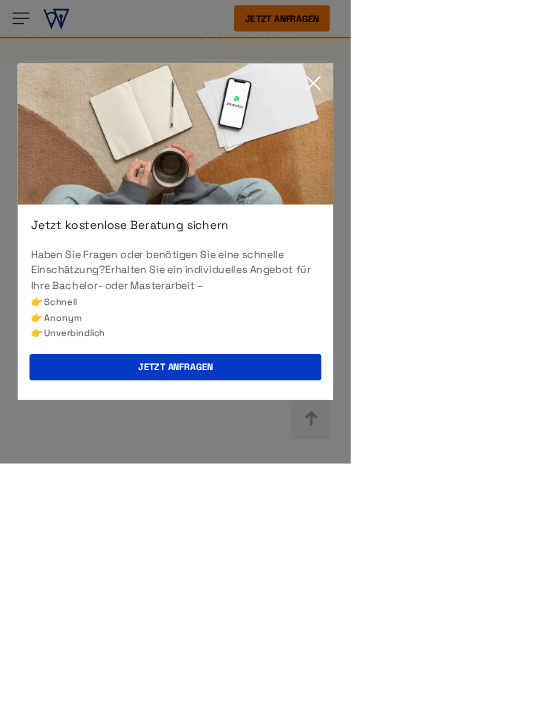 click 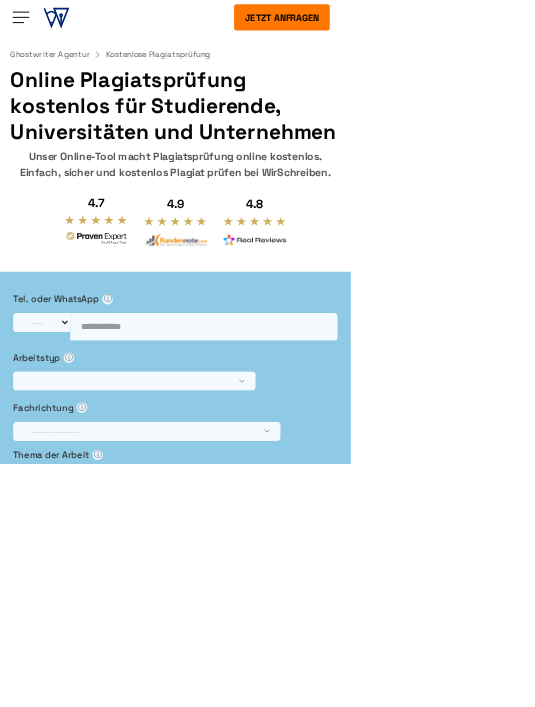 scroll, scrollTop: 0, scrollLeft: 0, axis: both 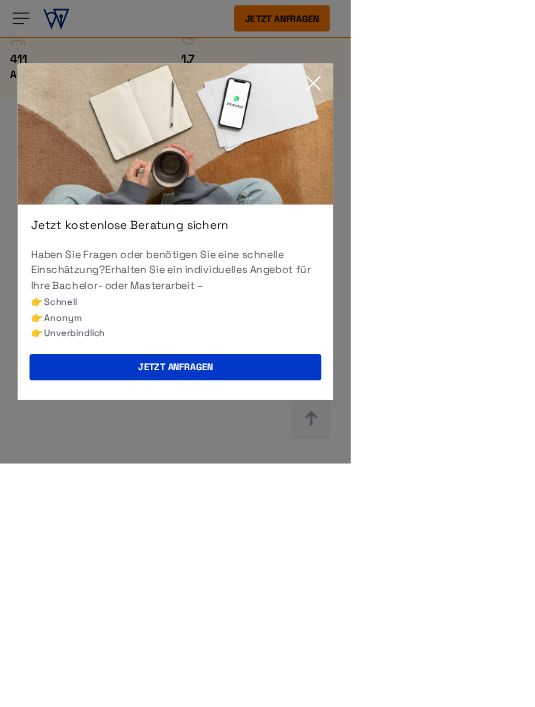 click 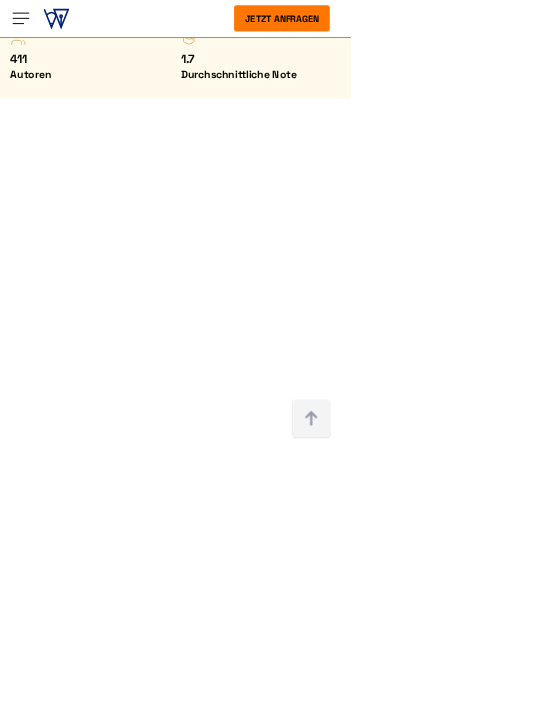 click on "Über uns
So funktioniert es
Erfahrungen
Blog
FAQ
9:00 - 18:00 Mo.-So.
+41415126005
Über uns" at bounding box center (267, 5168) 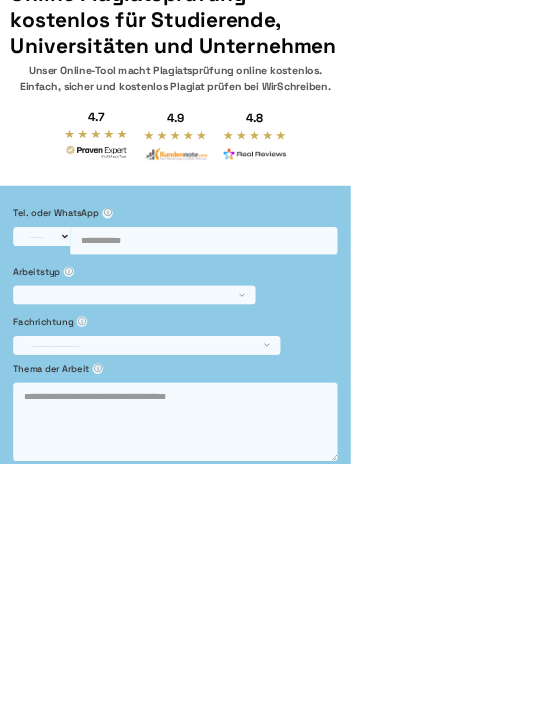 scroll, scrollTop: 0, scrollLeft: 0, axis: both 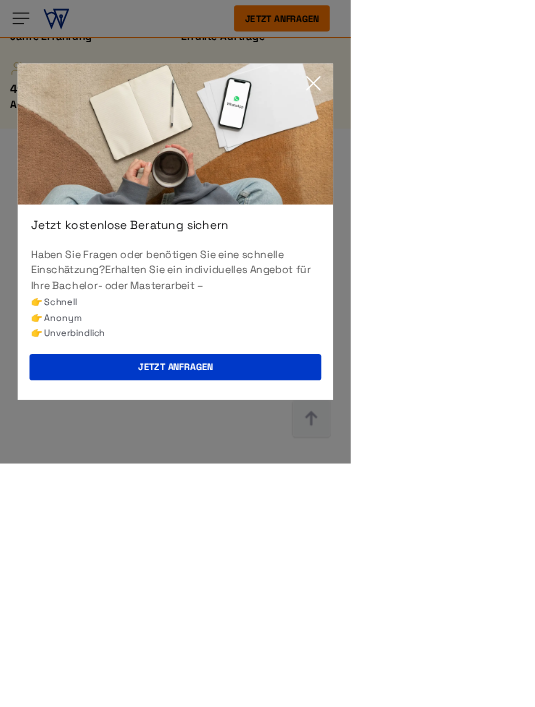 click 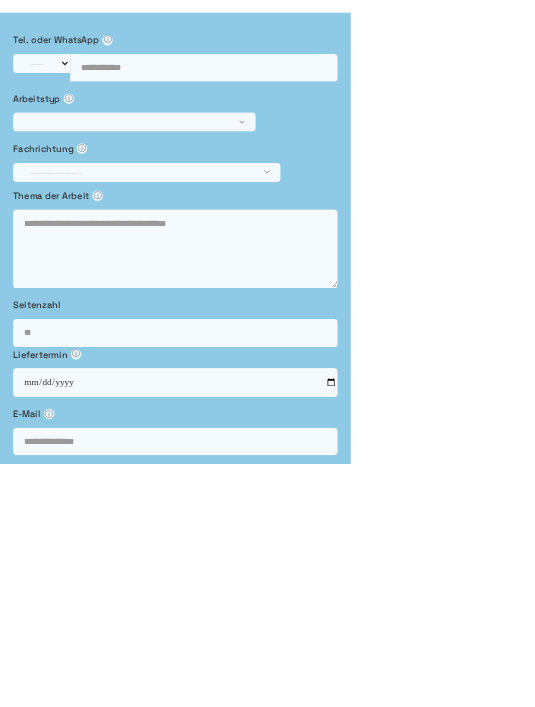 scroll, scrollTop: 0, scrollLeft: 0, axis: both 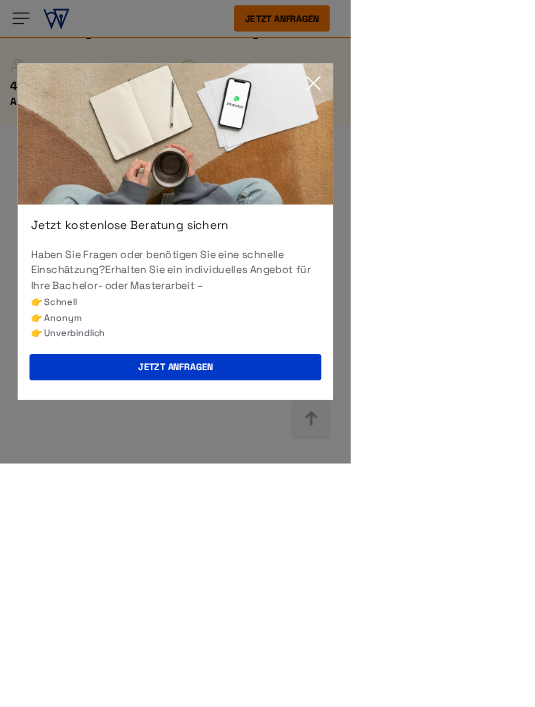 click 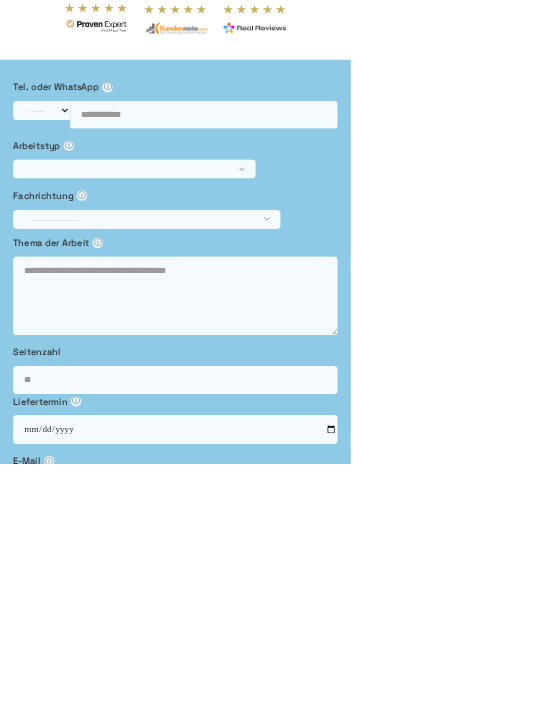 scroll, scrollTop: 0, scrollLeft: 0, axis: both 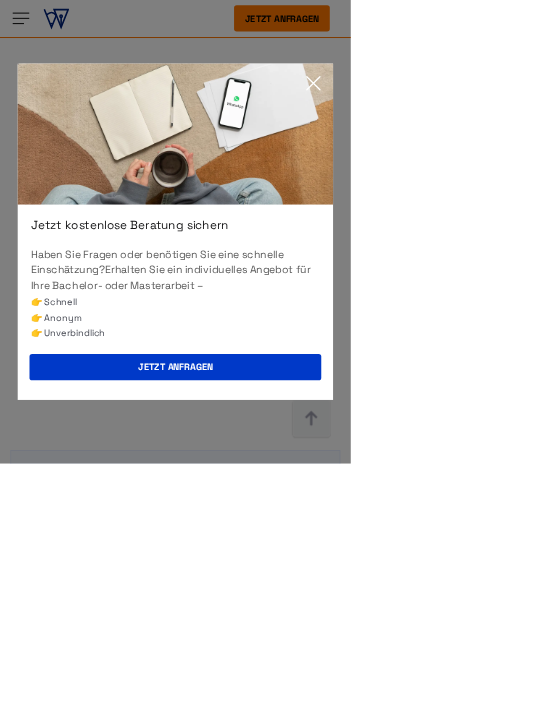 click 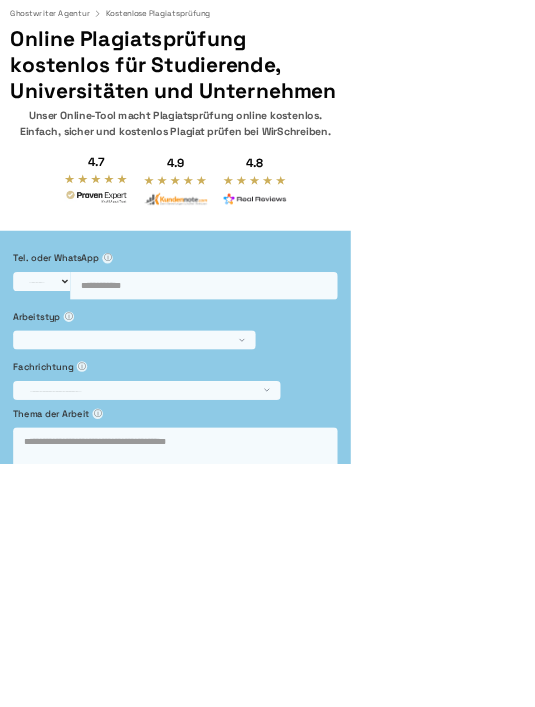 scroll, scrollTop: 0, scrollLeft: 0, axis: both 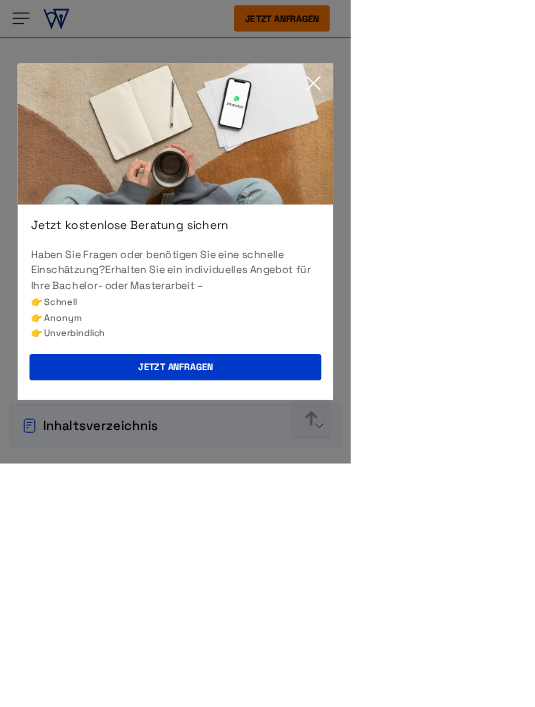 click 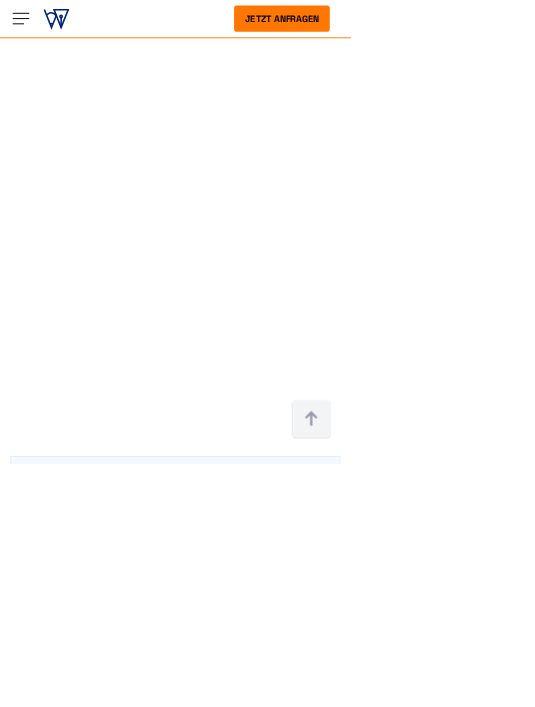 scroll, scrollTop: 1682, scrollLeft: 0, axis: vertical 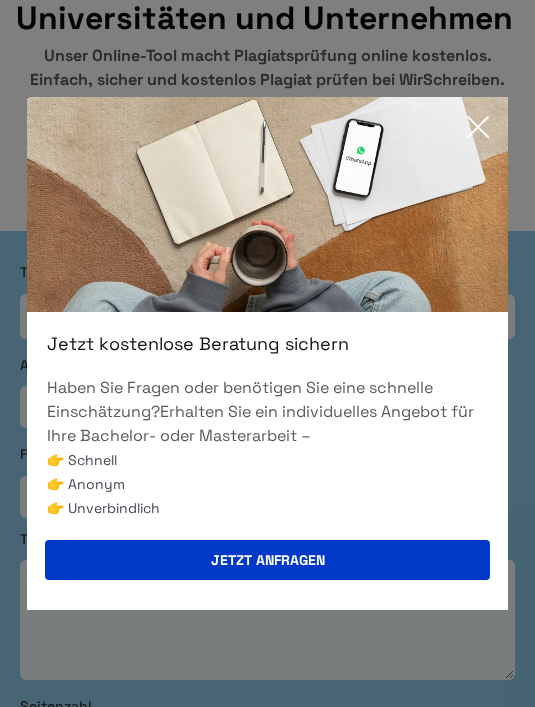 click 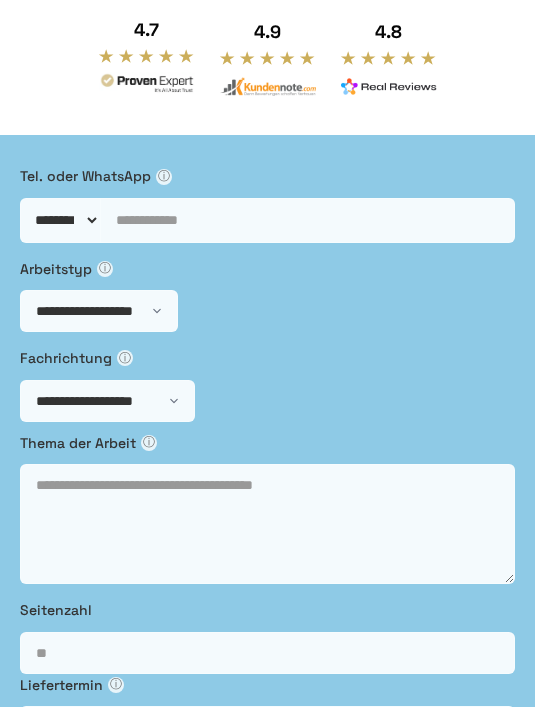 scroll, scrollTop: 0, scrollLeft: 0, axis: both 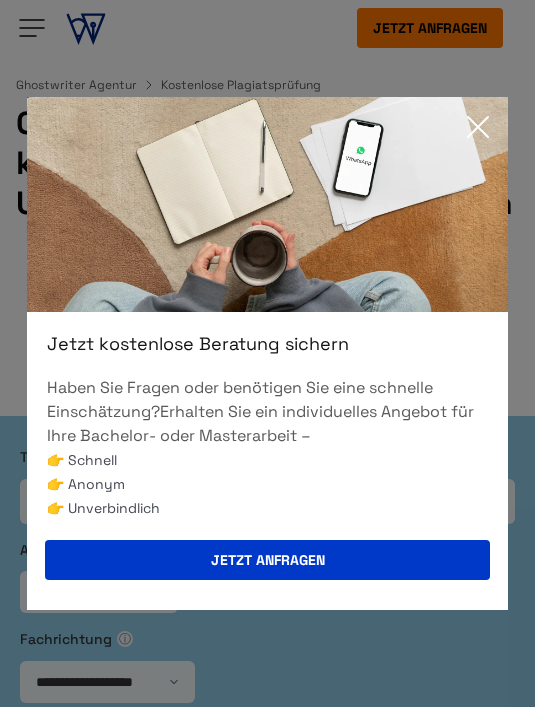 click 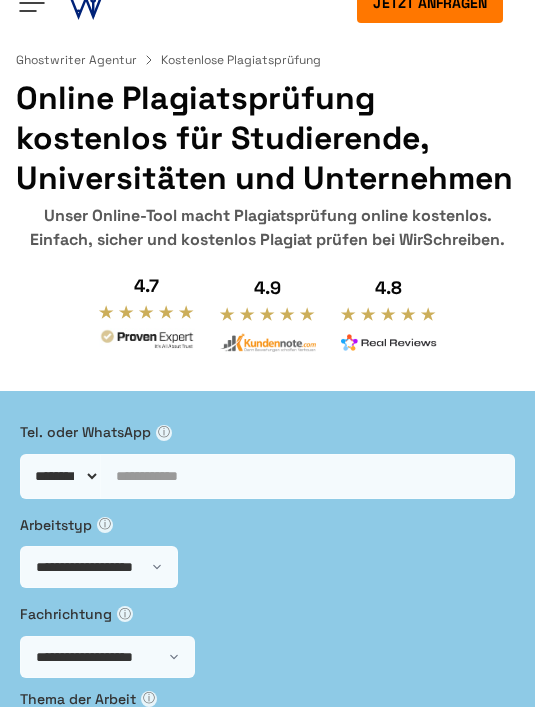 scroll, scrollTop: 0, scrollLeft: 0, axis: both 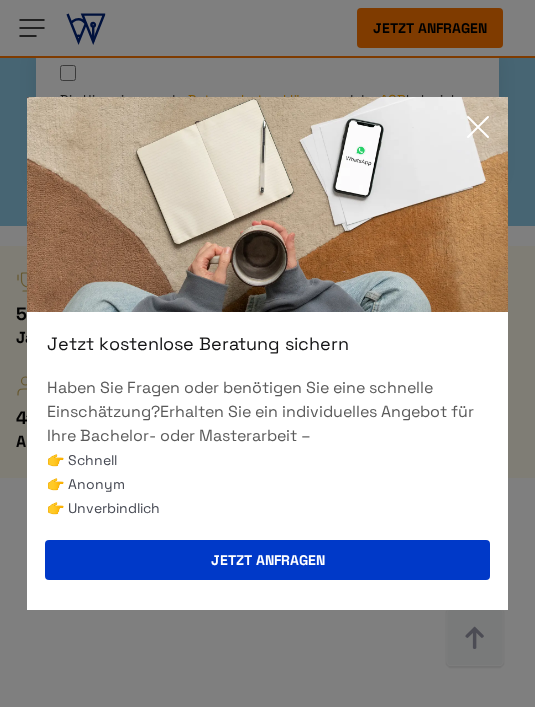 click 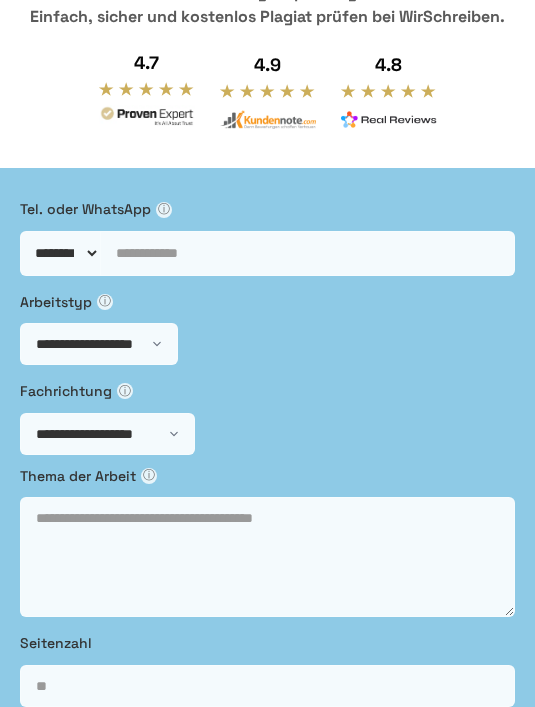 scroll, scrollTop: 0, scrollLeft: 0, axis: both 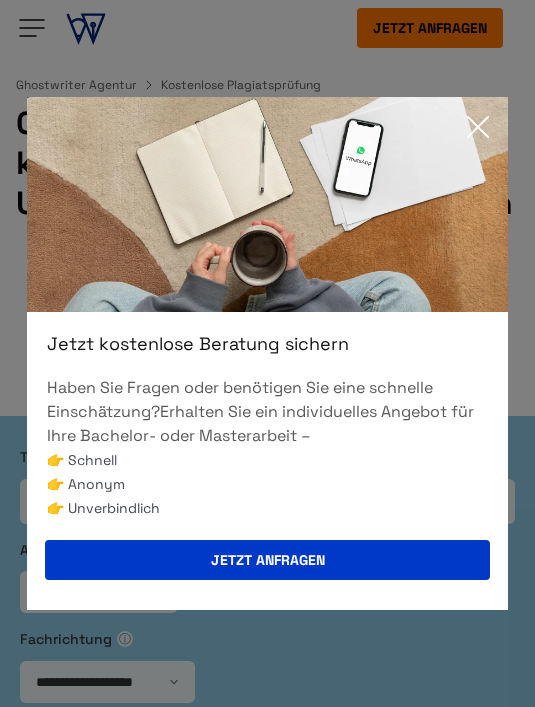 click 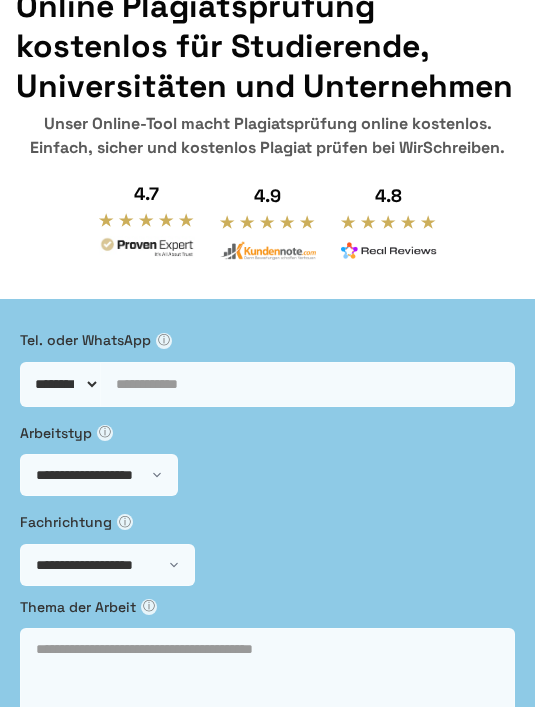 scroll, scrollTop: 0, scrollLeft: 0, axis: both 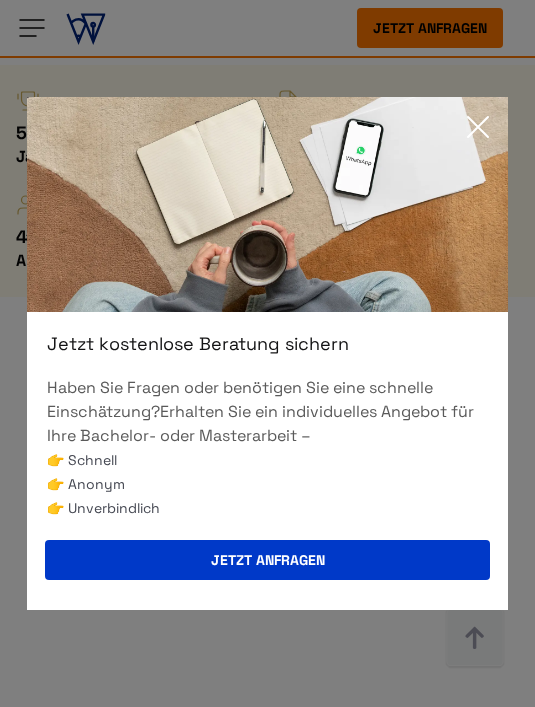 click 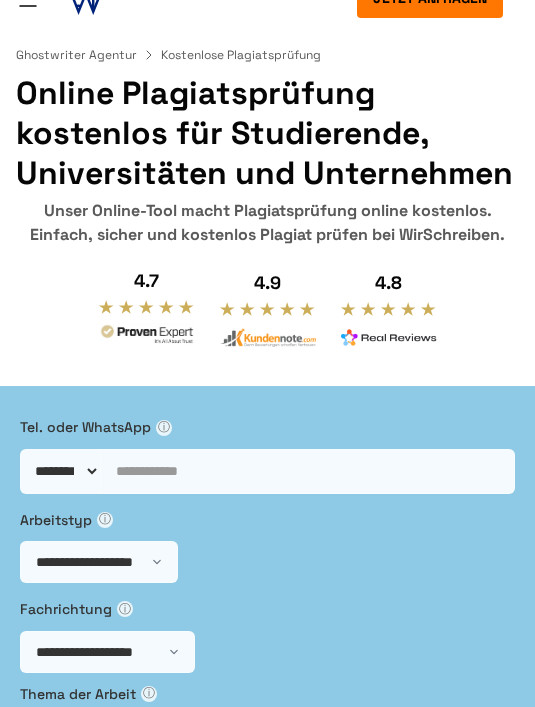 scroll, scrollTop: 0, scrollLeft: 0, axis: both 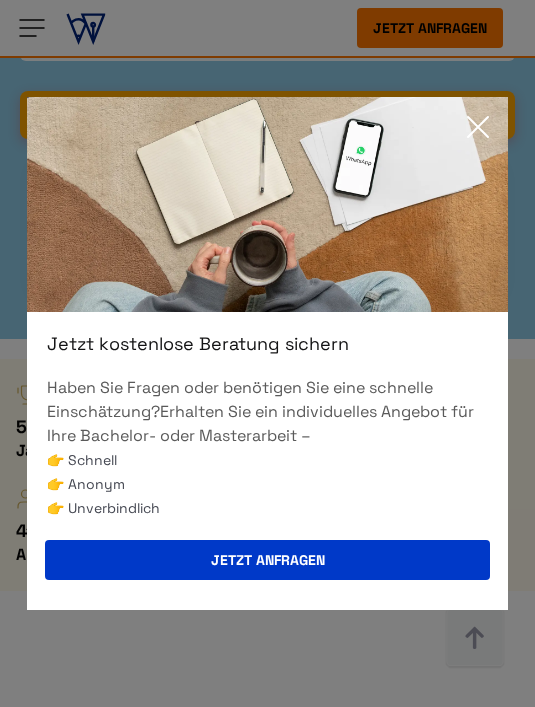 click 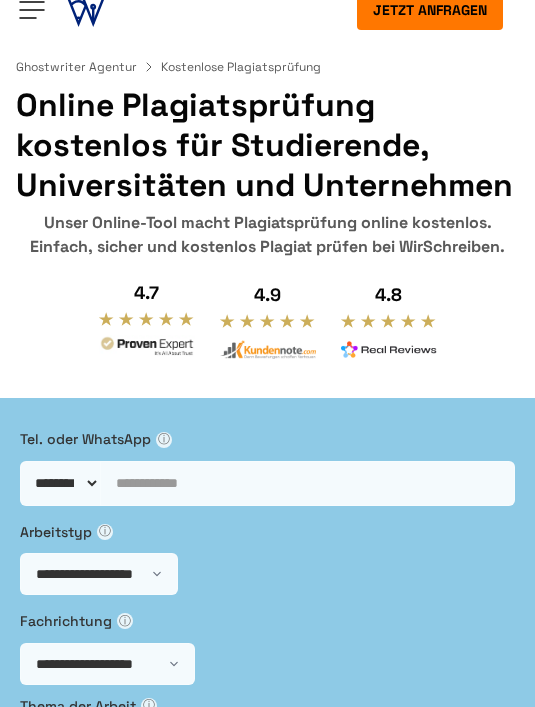 scroll, scrollTop: 0, scrollLeft: 0, axis: both 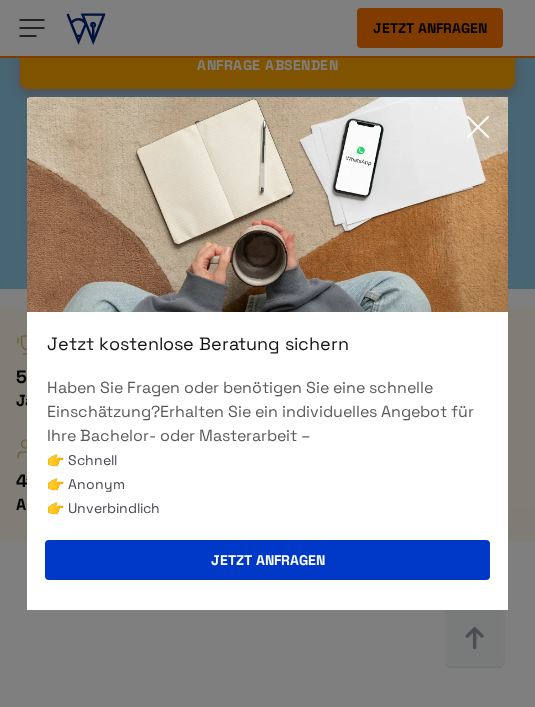 click 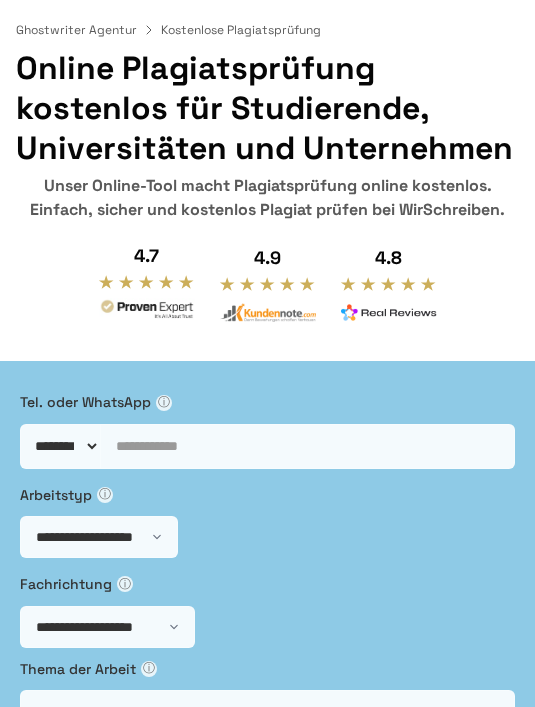 scroll, scrollTop: 0, scrollLeft: 0, axis: both 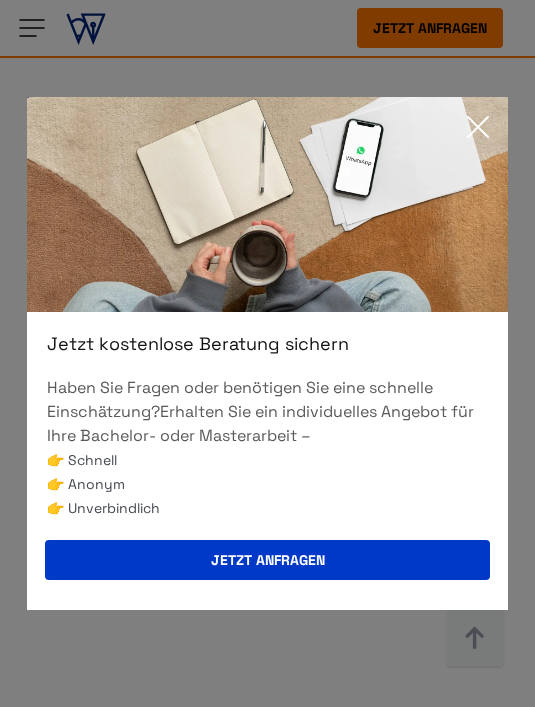 click 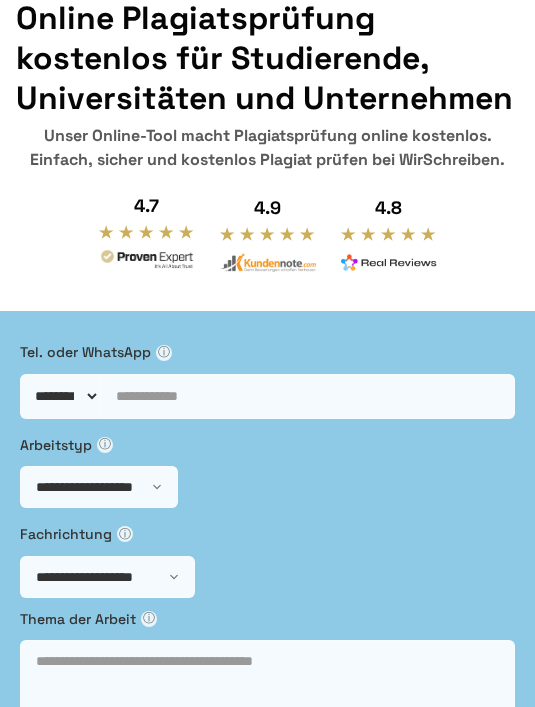 scroll, scrollTop: 0, scrollLeft: 0, axis: both 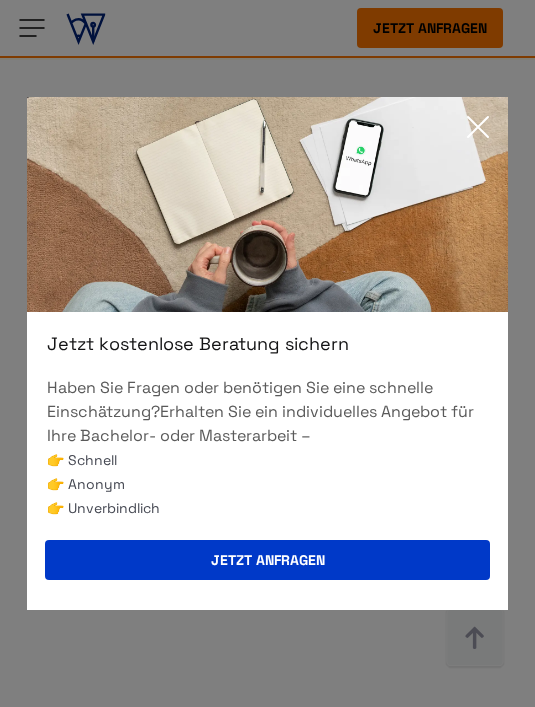 click 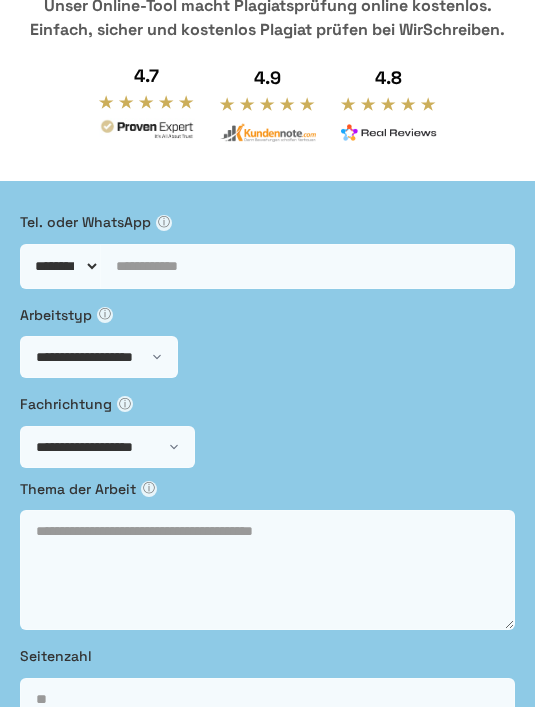 scroll, scrollTop: 0, scrollLeft: 0, axis: both 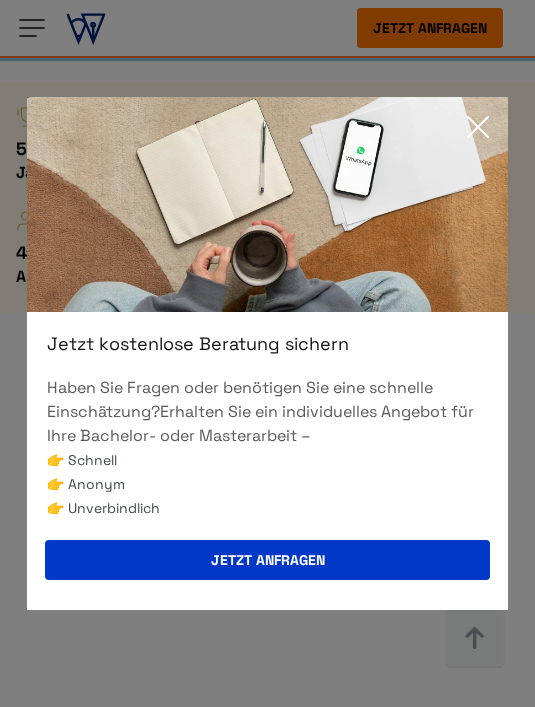 click 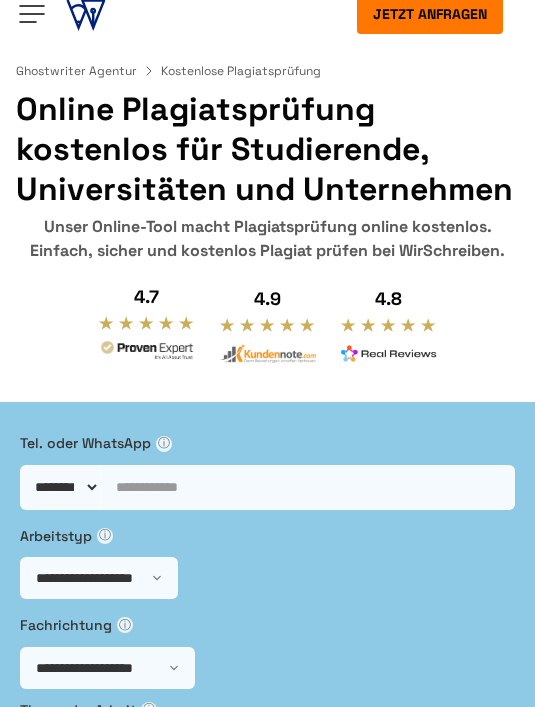 scroll, scrollTop: 0, scrollLeft: 0, axis: both 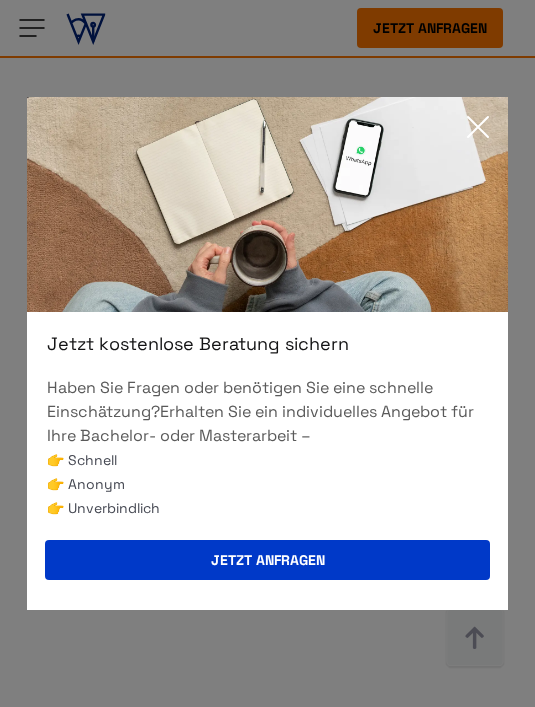 click 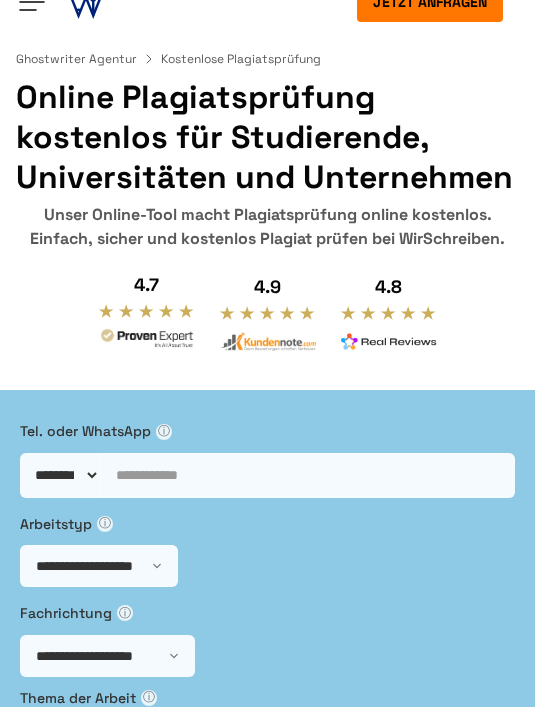 scroll, scrollTop: 0, scrollLeft: 0, axis: both 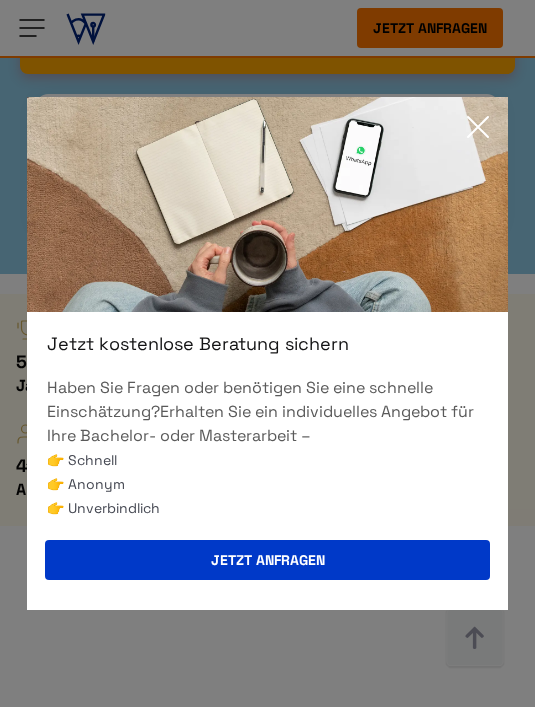 click 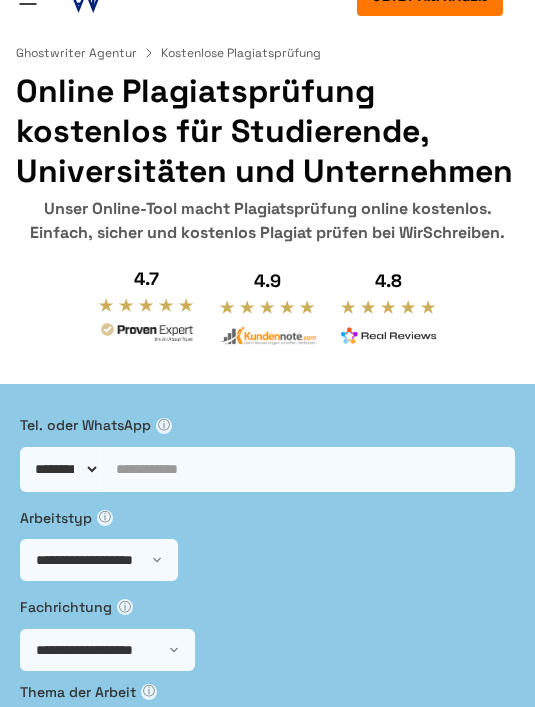 scroll, scrollTop: 0, scrollLeft: 0, axis: both 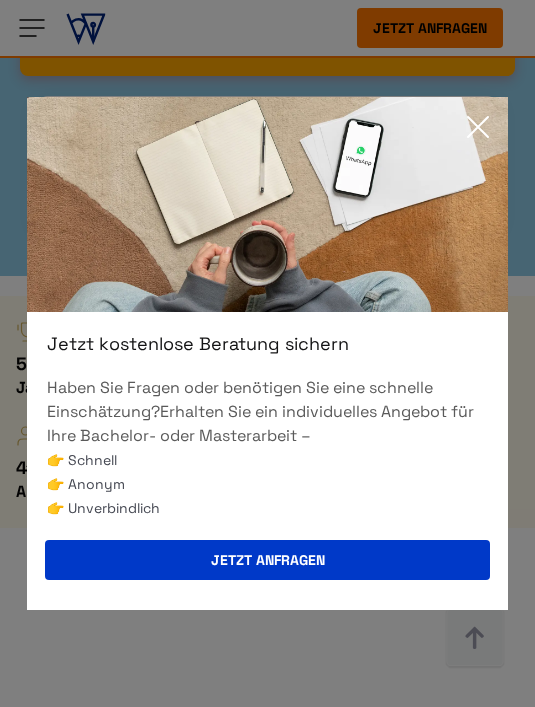 click 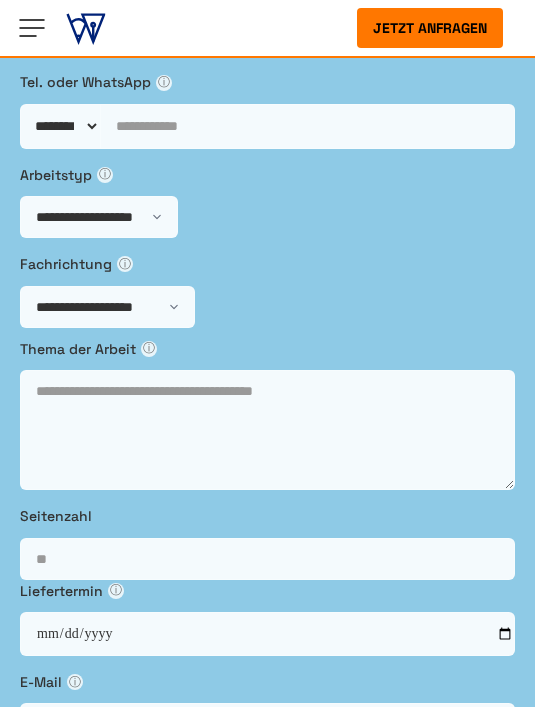 scroll, scrollTop: 0, scrollLeft: 0, axis: both 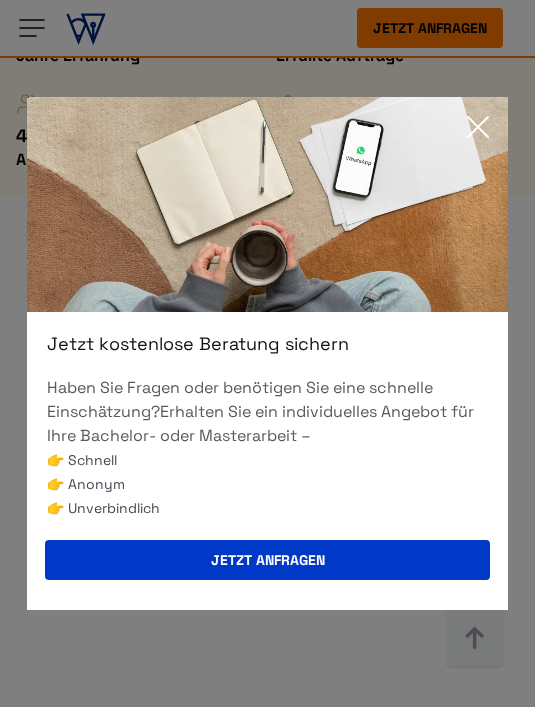 click 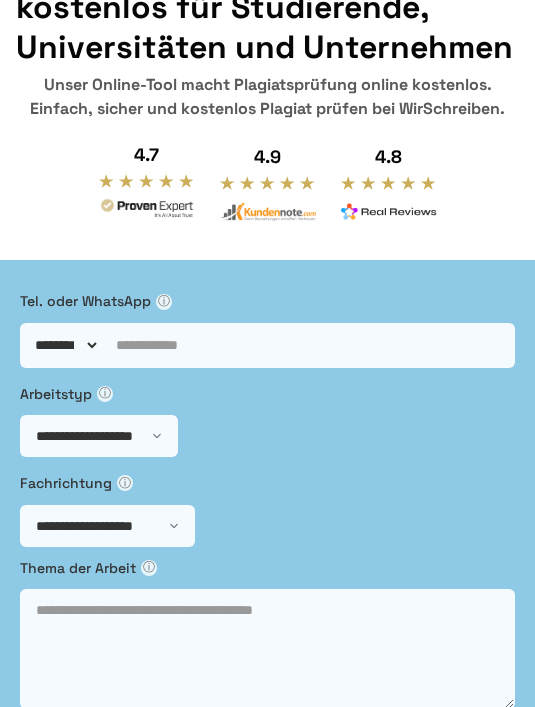 scroll, scrollTop: 0, scrollLeft: 0, axis: both 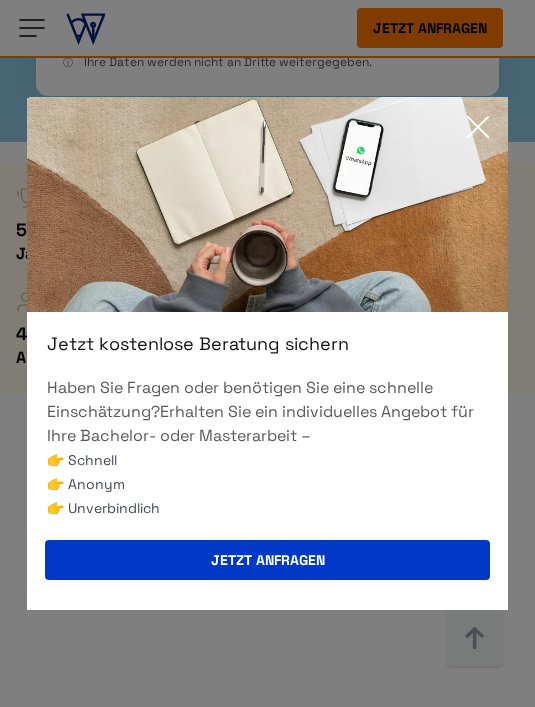 click 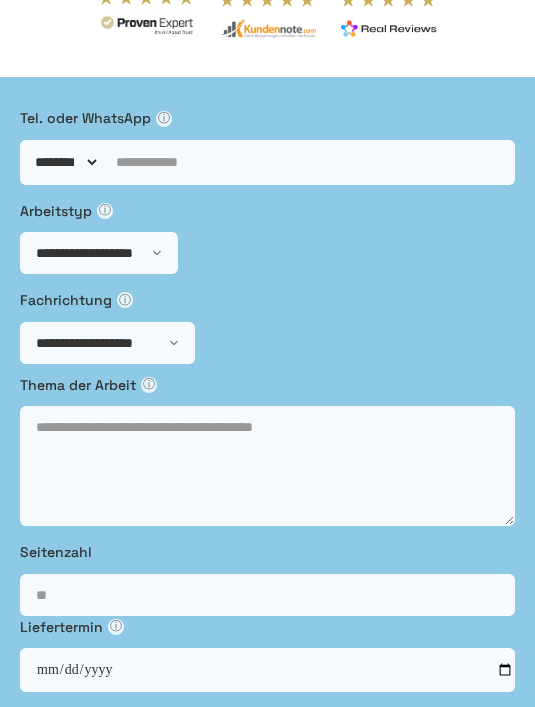 scroll, scrollTop: 0, scrollLeft: 0, axis: both 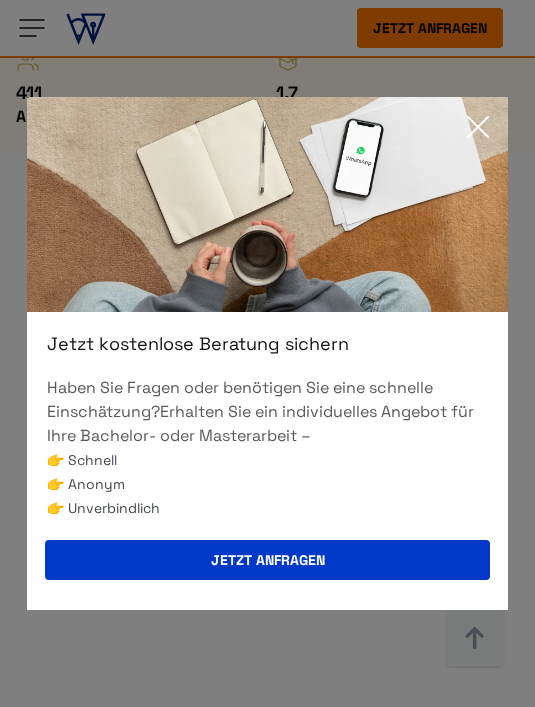 click 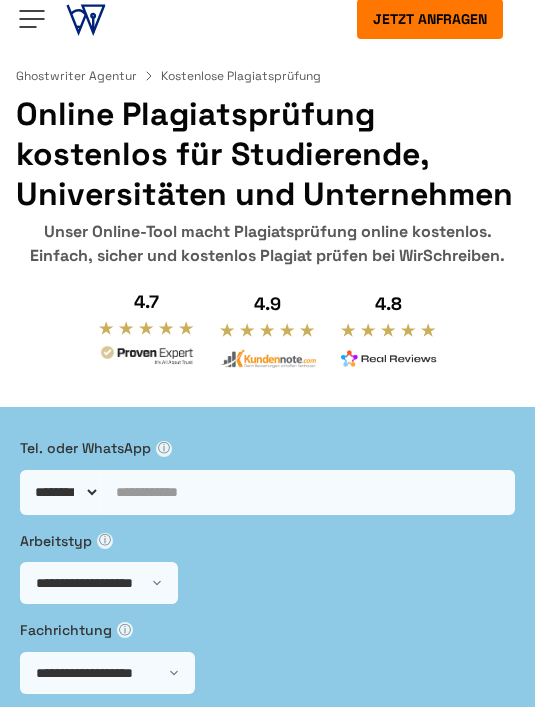 scroll, scrollTop: 0, scrollLeft: 0, axis: both 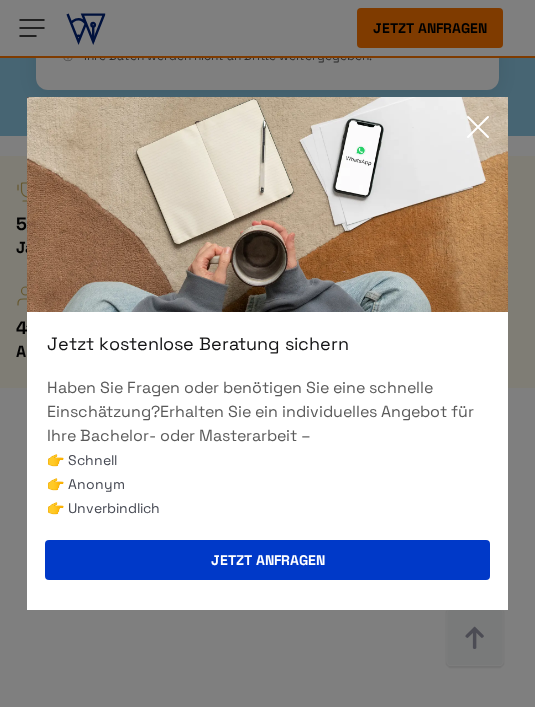 click 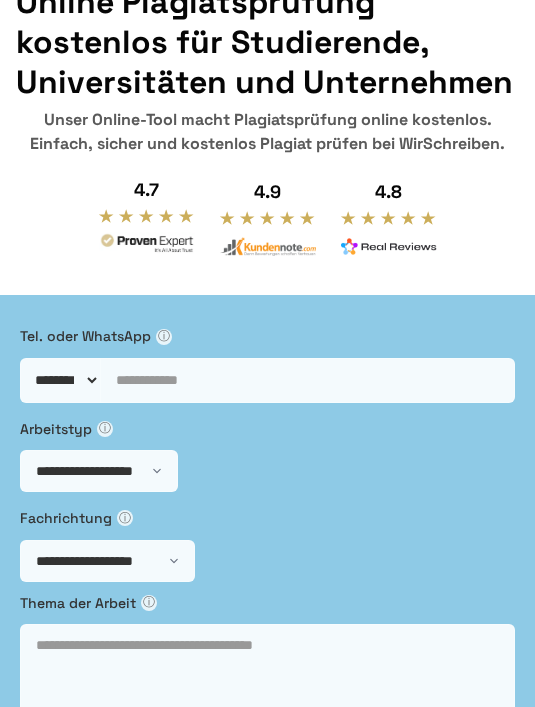scroll, scrollTop: 0, scrollLeft: 0, axis: both 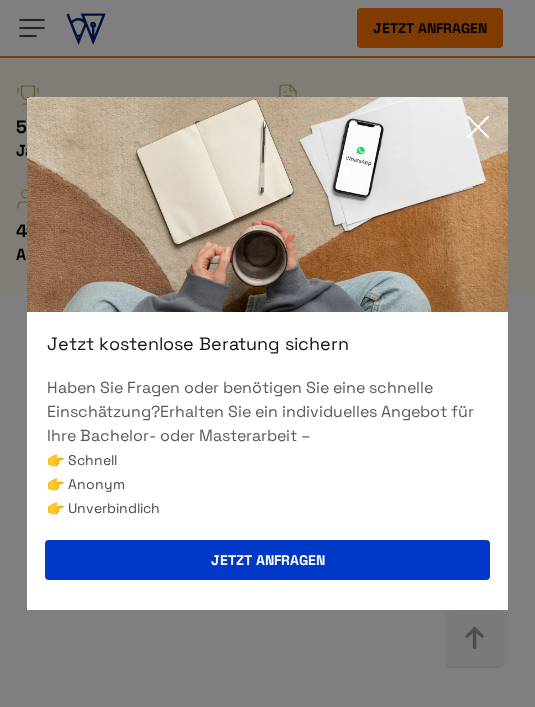 click 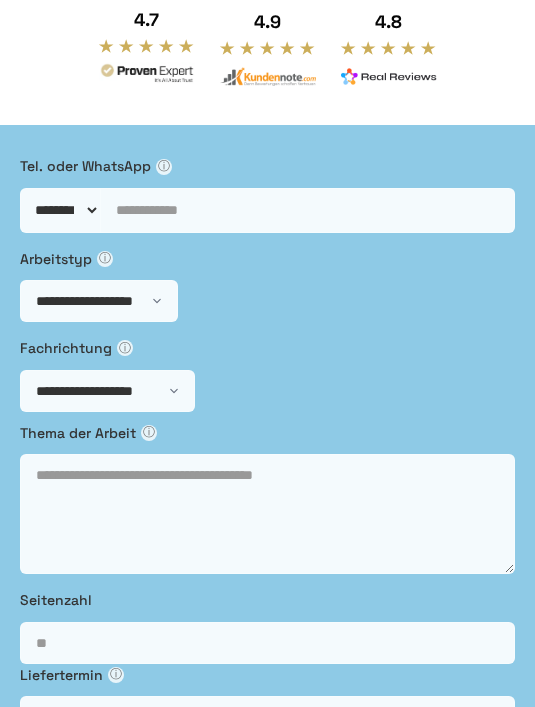 scroll, scrollTop: 0, scrollLeft: 0, axis: both 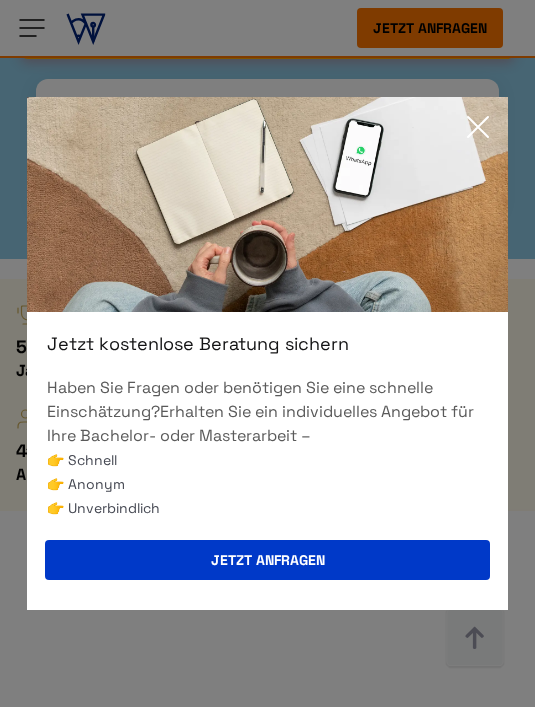 click 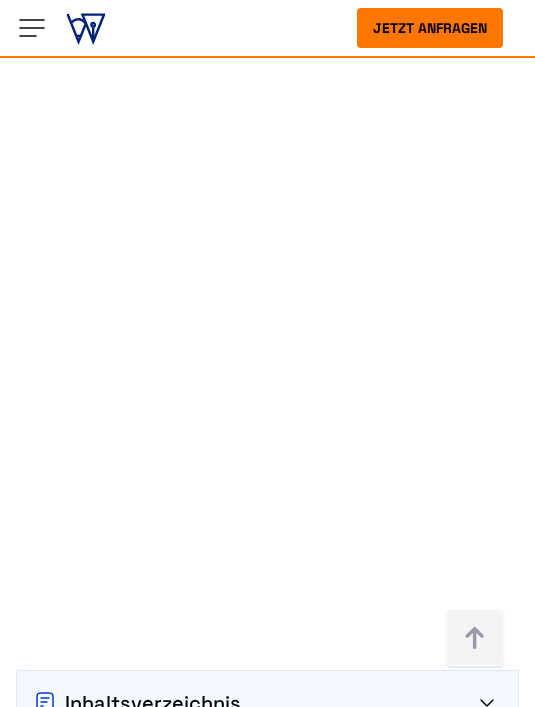 scroll, scrollTop: 1738, scrollLeft: 0, axis: vertical 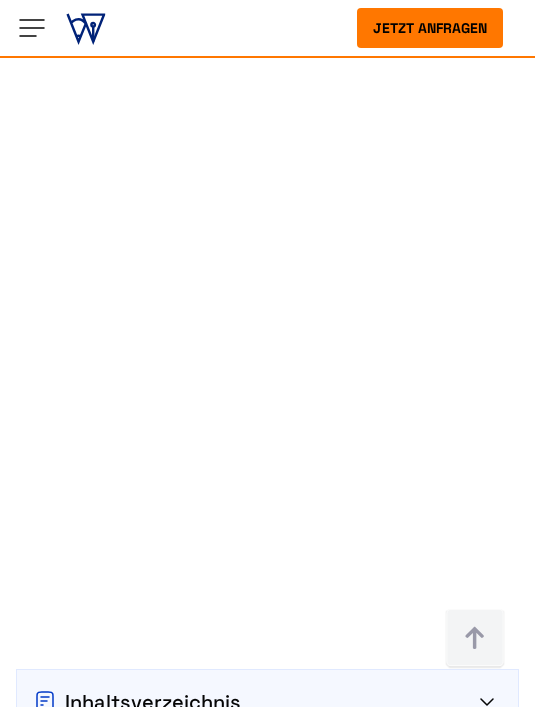 click on "Über uns
So funktioniert es
Erfahrungen
Blog
FAQ
9:00 - 18:00 Mo.-So.
[PHONE]
[PHONE]" at bounding box center (267, 4953) 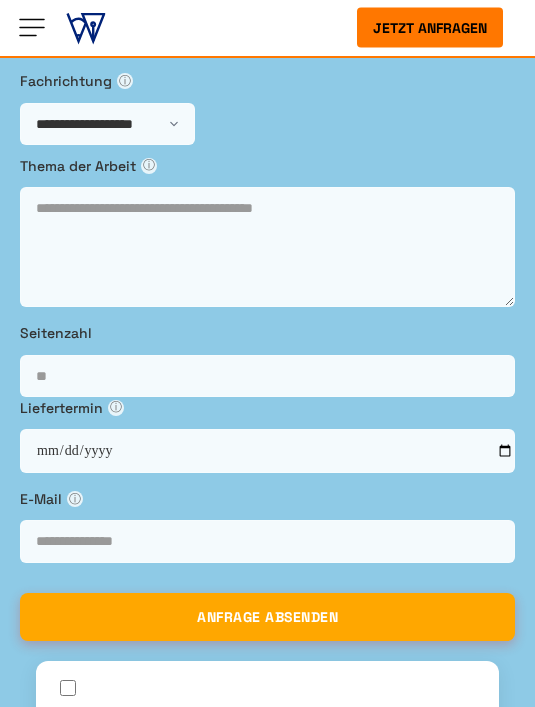 scroll, scrollTop: 0, scrollLeft: 0, axis: both 